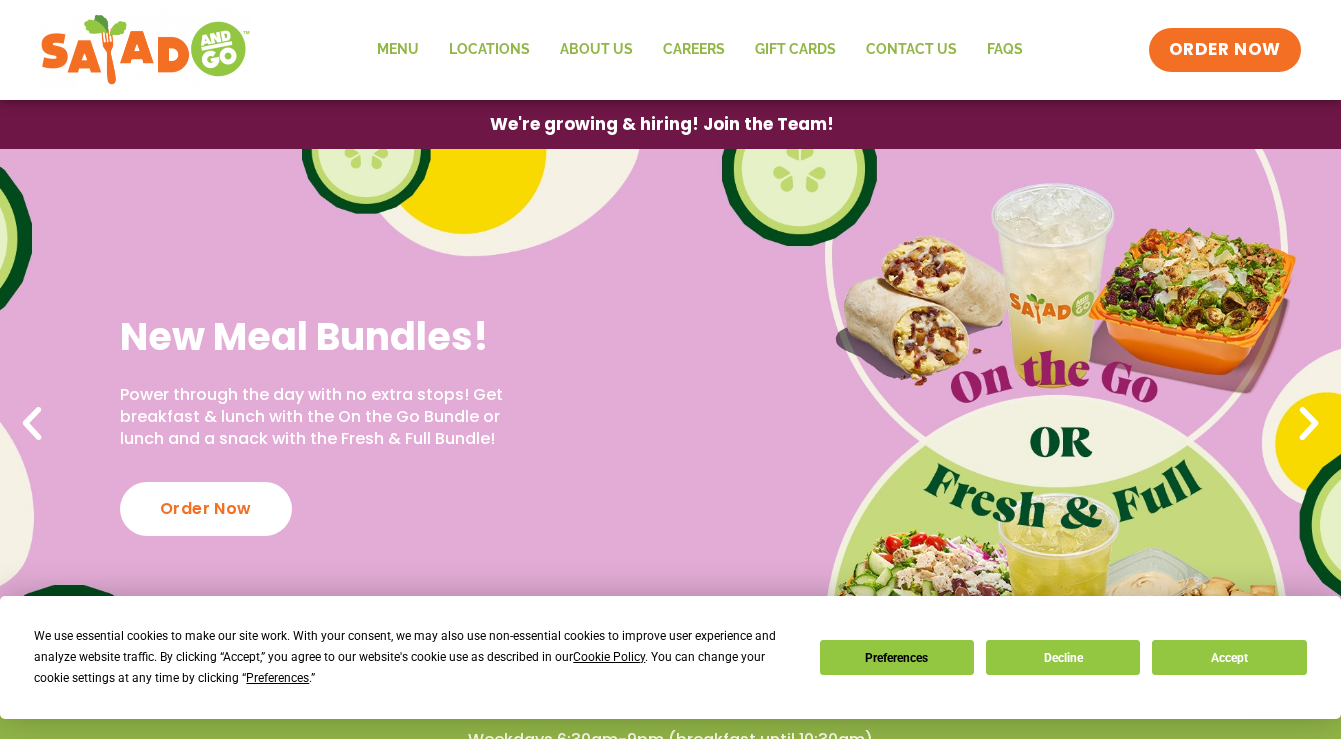 scroll, scrollTop: 0, scrollLeft: 0, axis: both 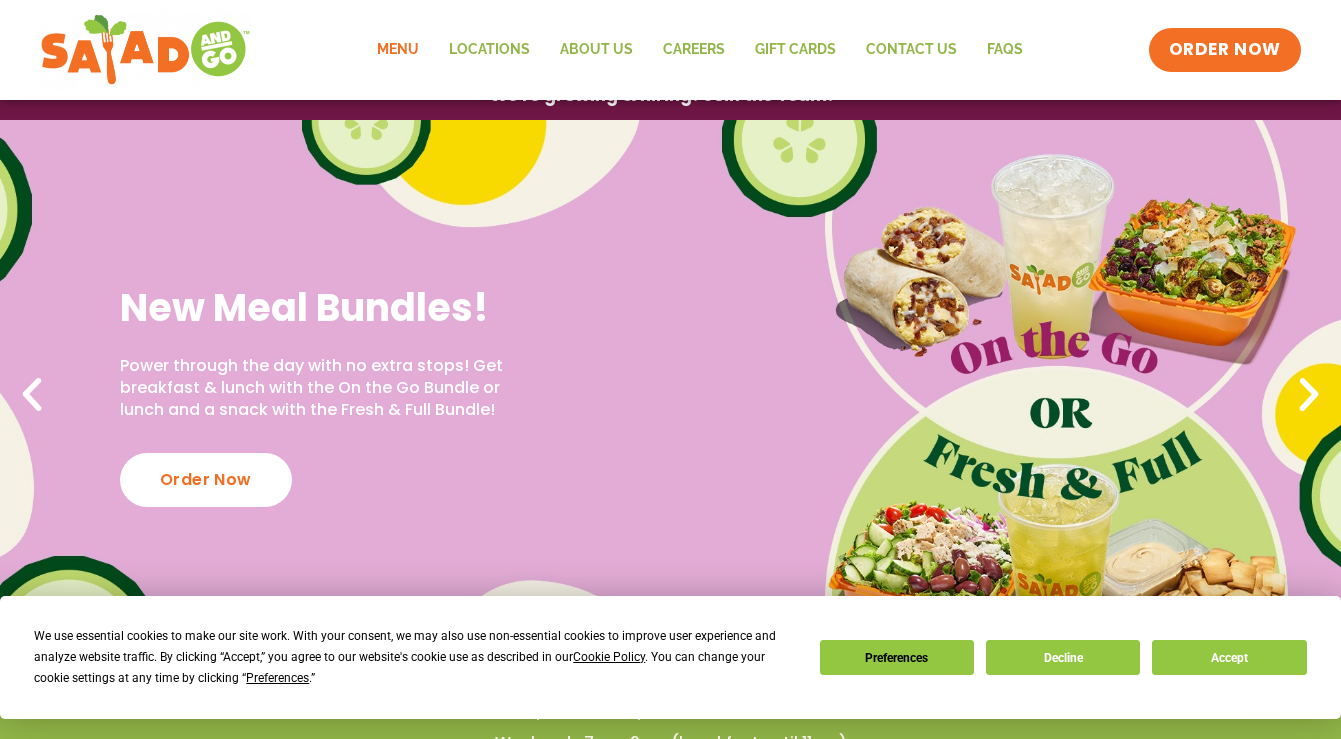 click on "Menu" 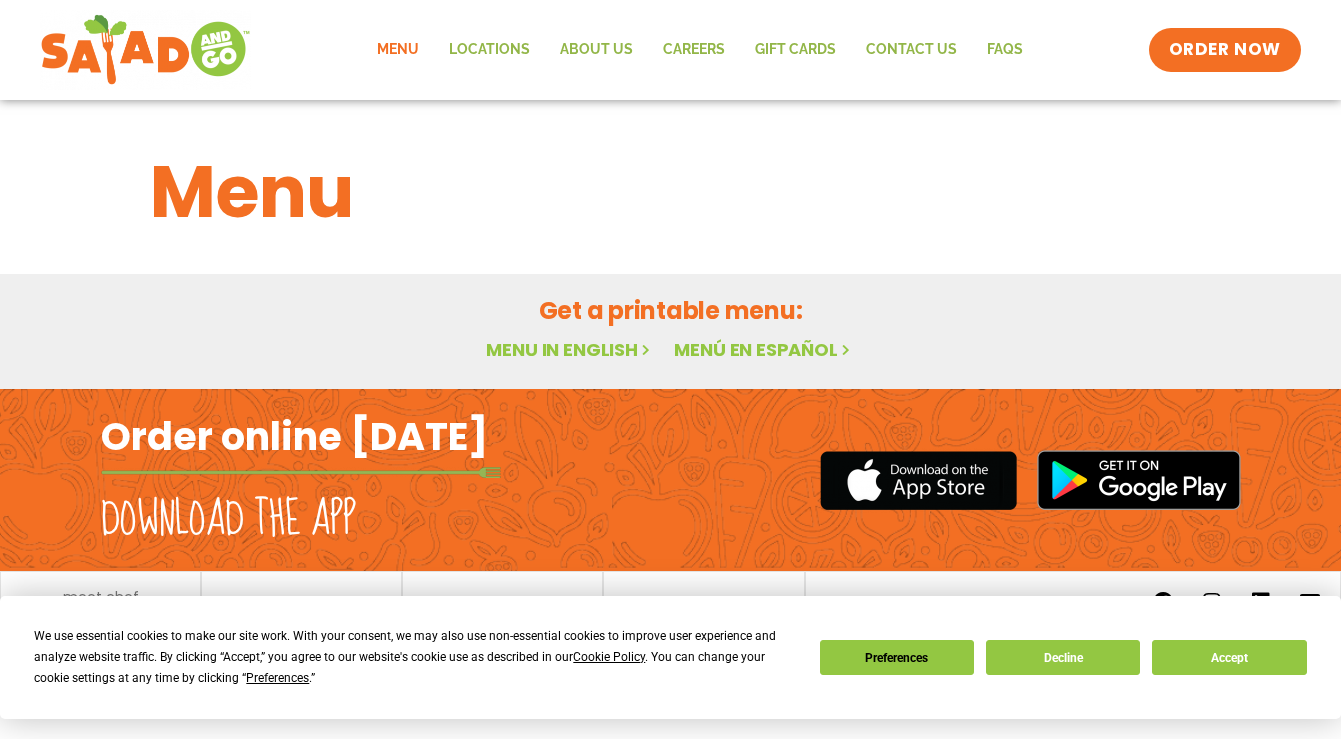 scroll, scrollTop: 0, scrollLeft: 0, axis: both 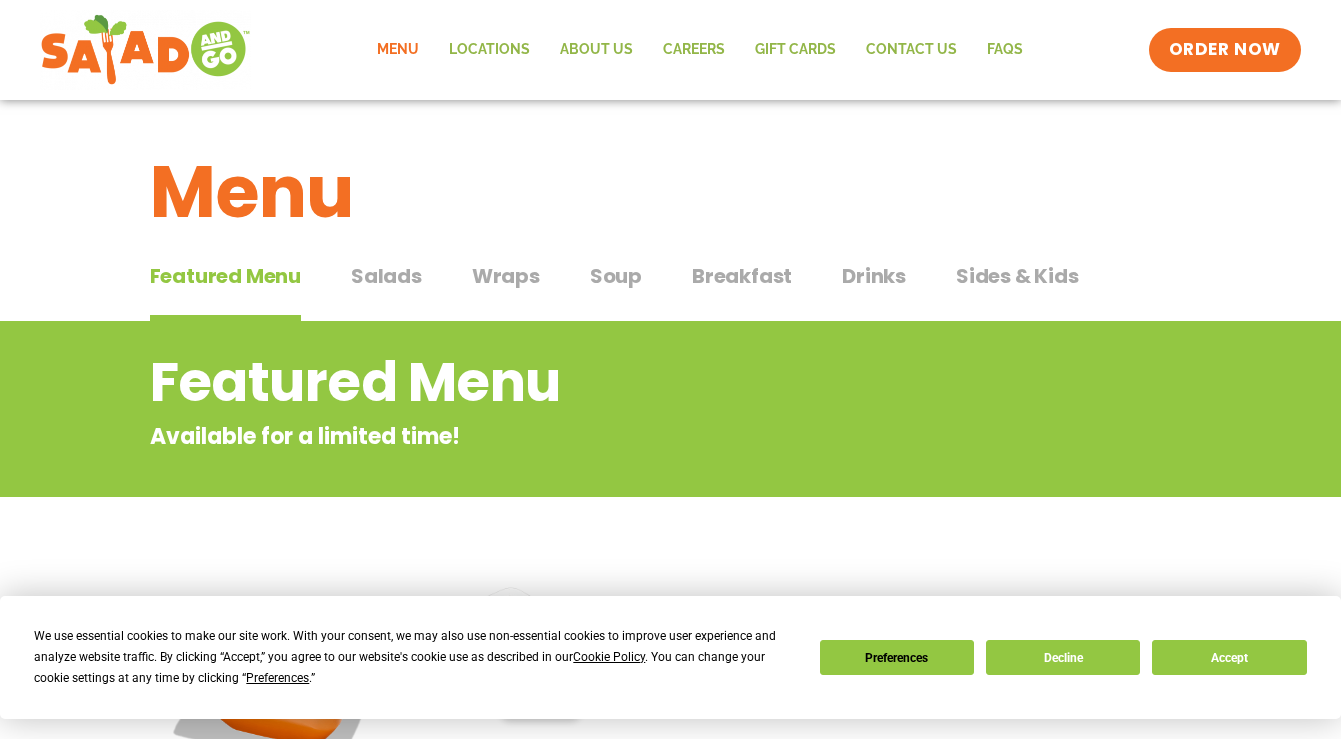click on "Breakfast" at bounding box center (742, 276) 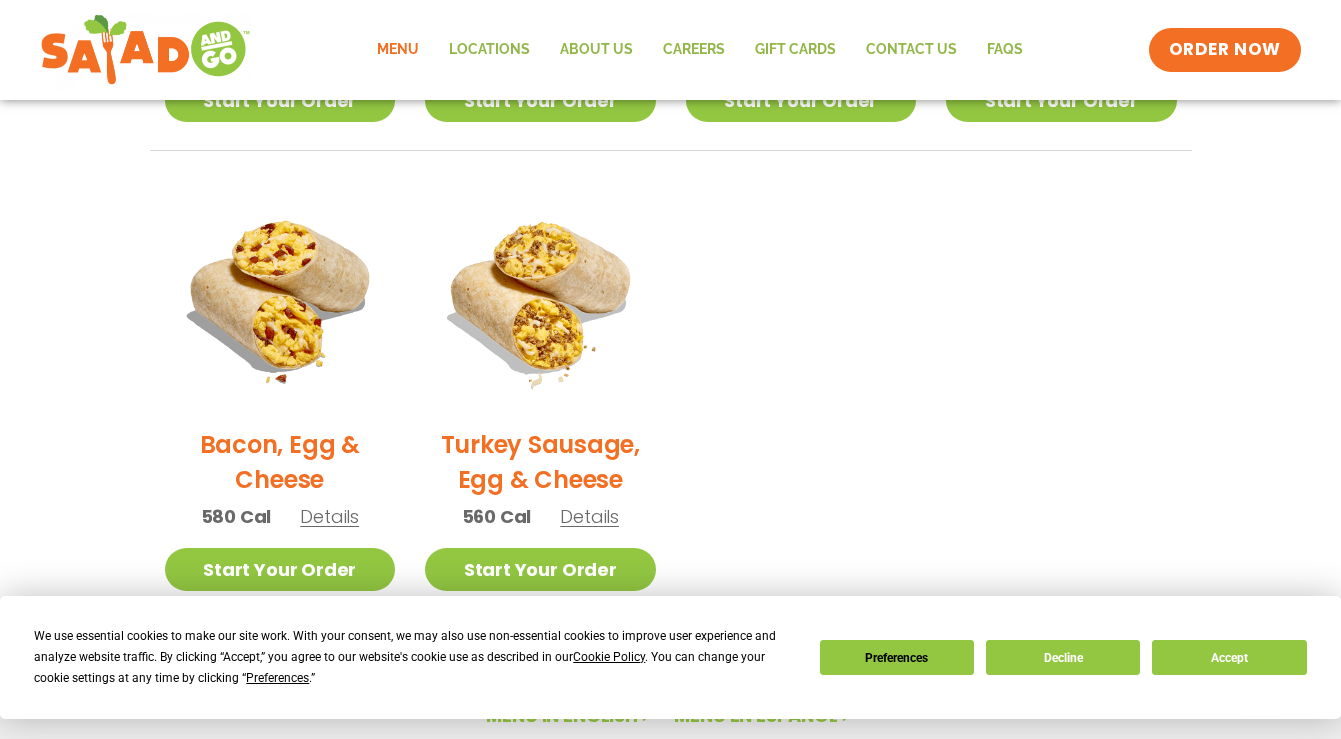 scroll, scrollTop: 920, scrollLeft: 0, axis: vertical 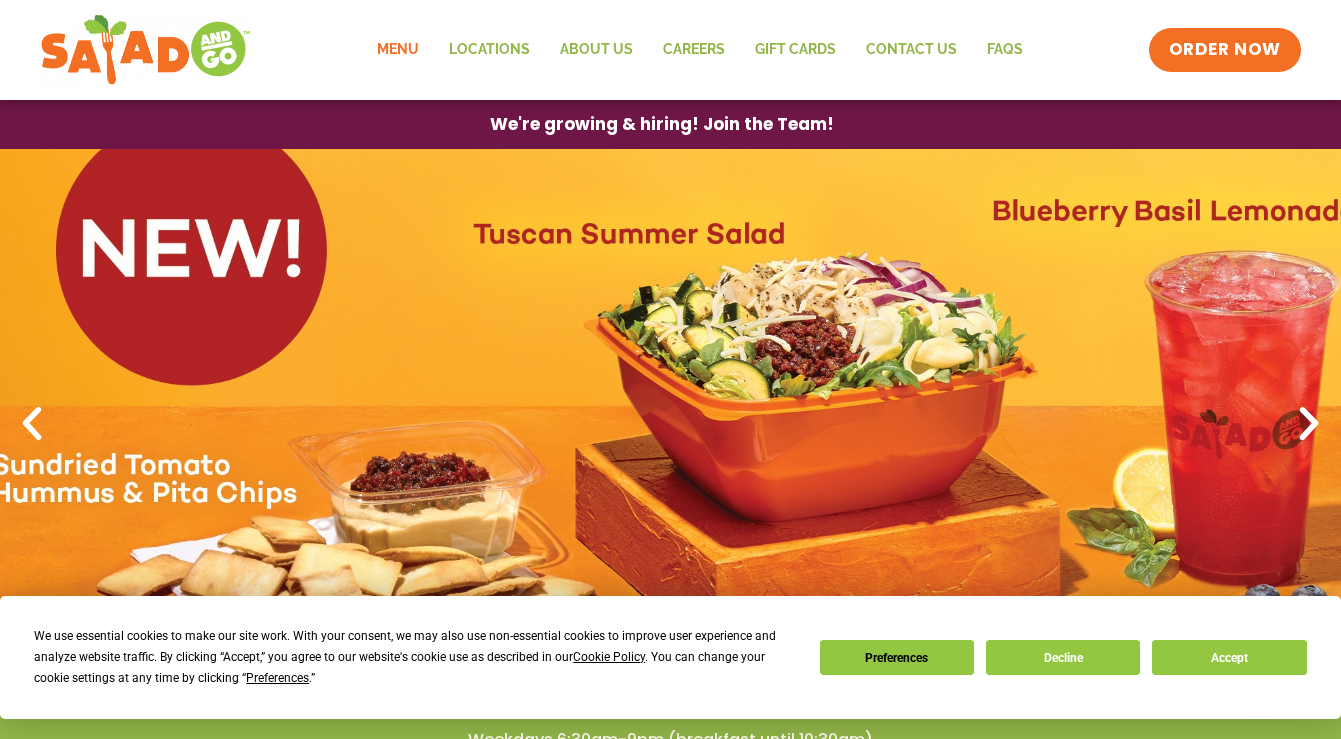 click on "Menu" 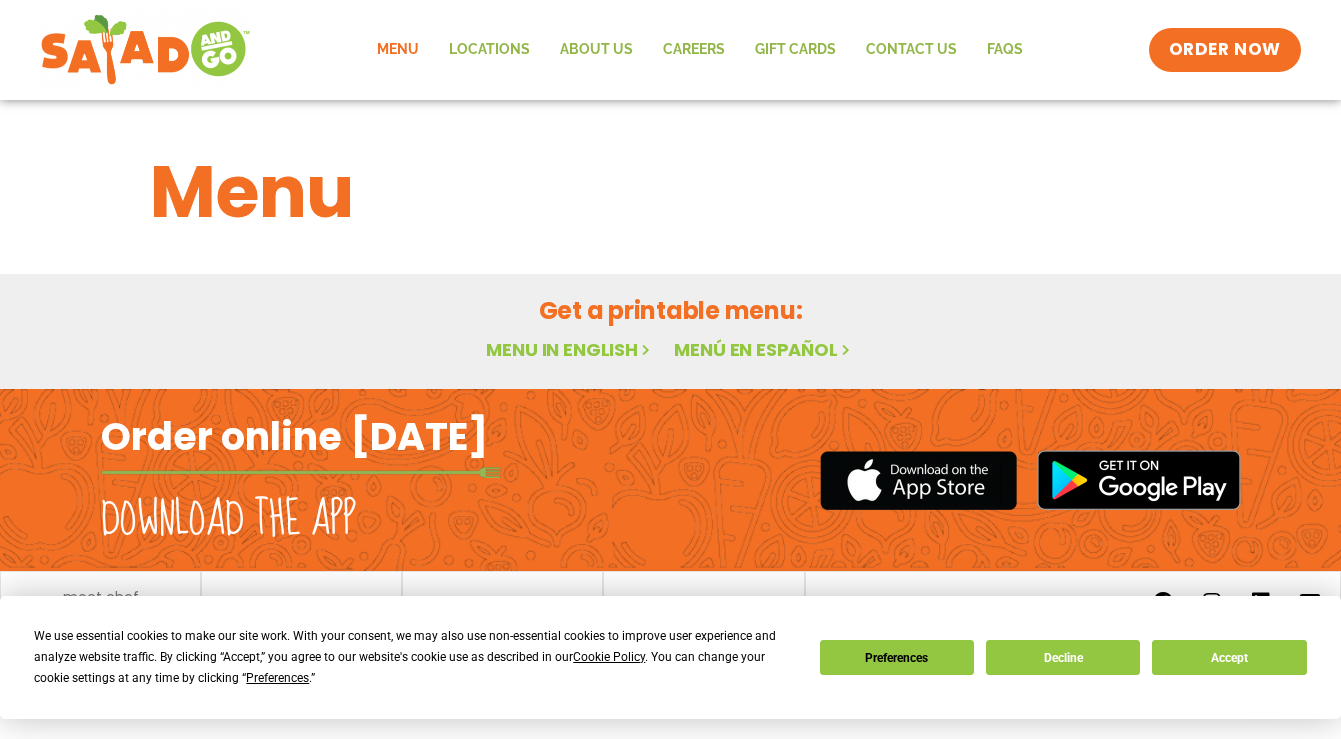 scroll, scrollTop: 0, scrollLeft: 0, axis: both 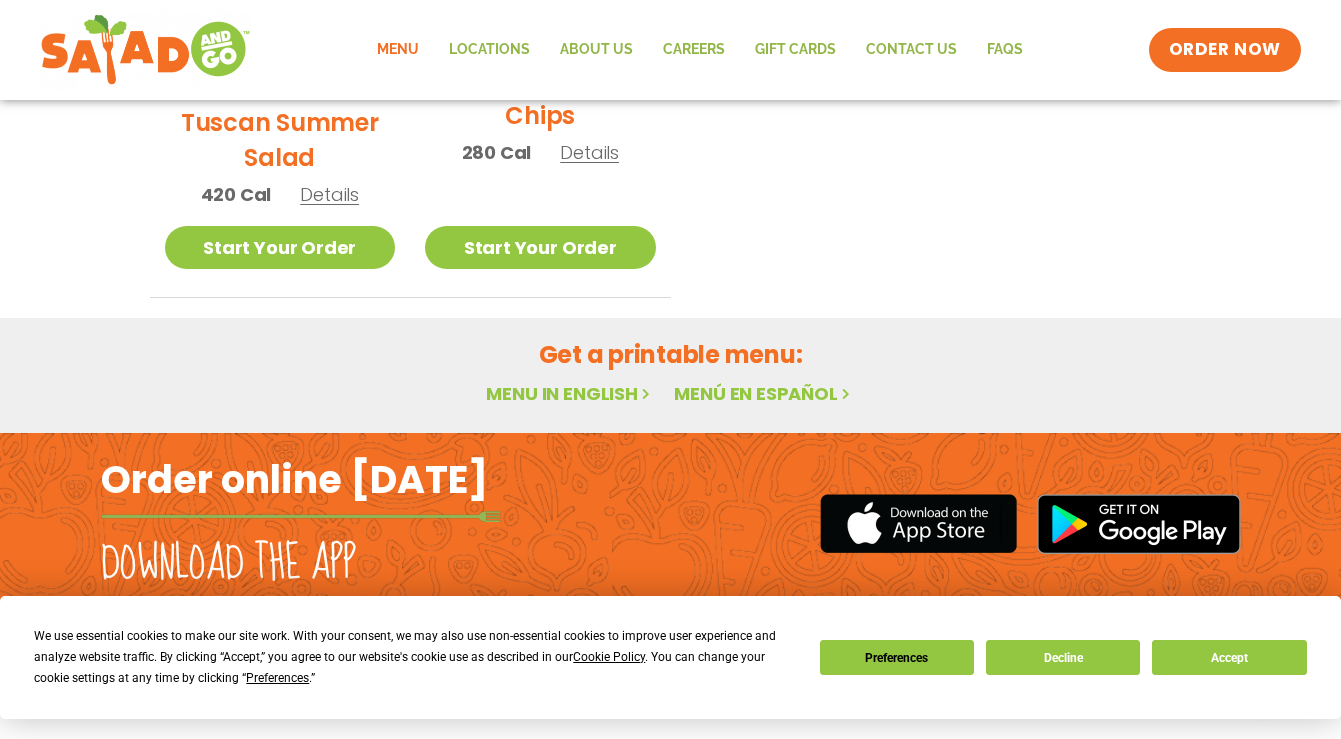 click on "Menu in English" at bounding box center (570, 393) 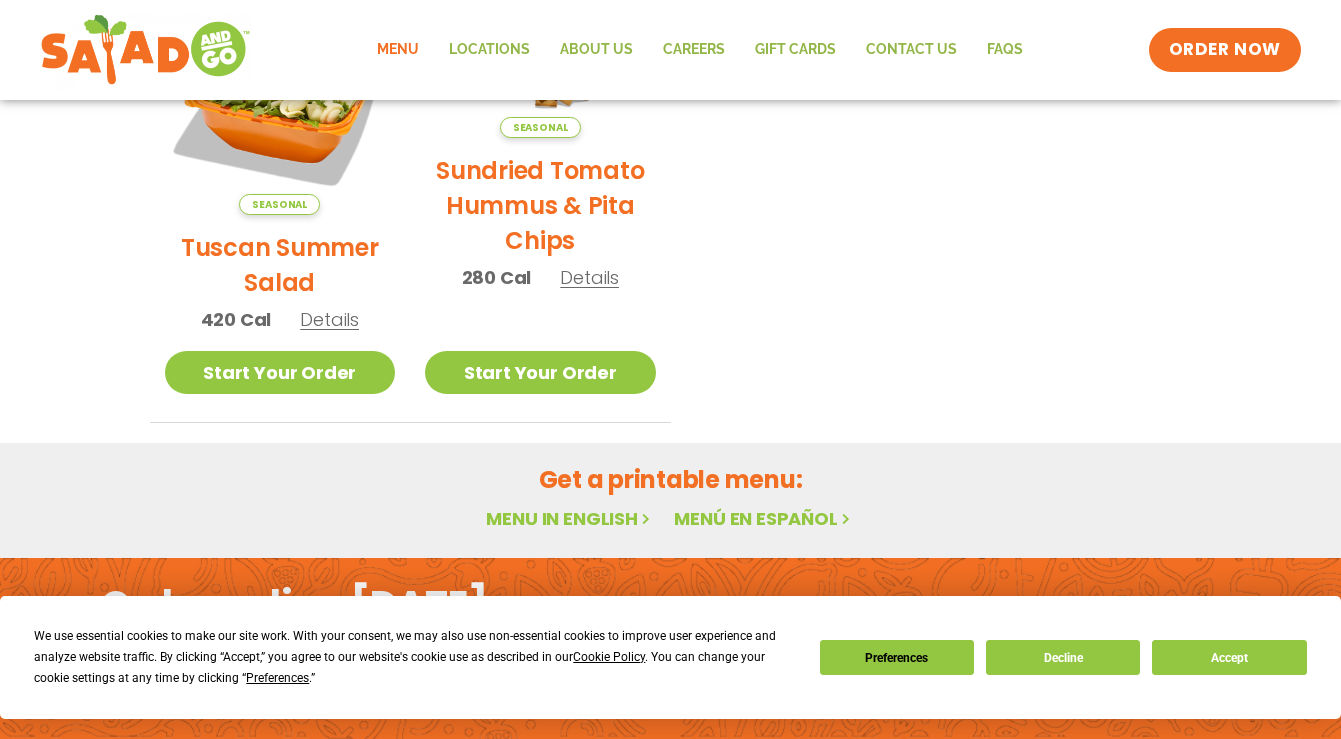 scroll, scrollTop: 0, scrollLeft: 0, axis: both 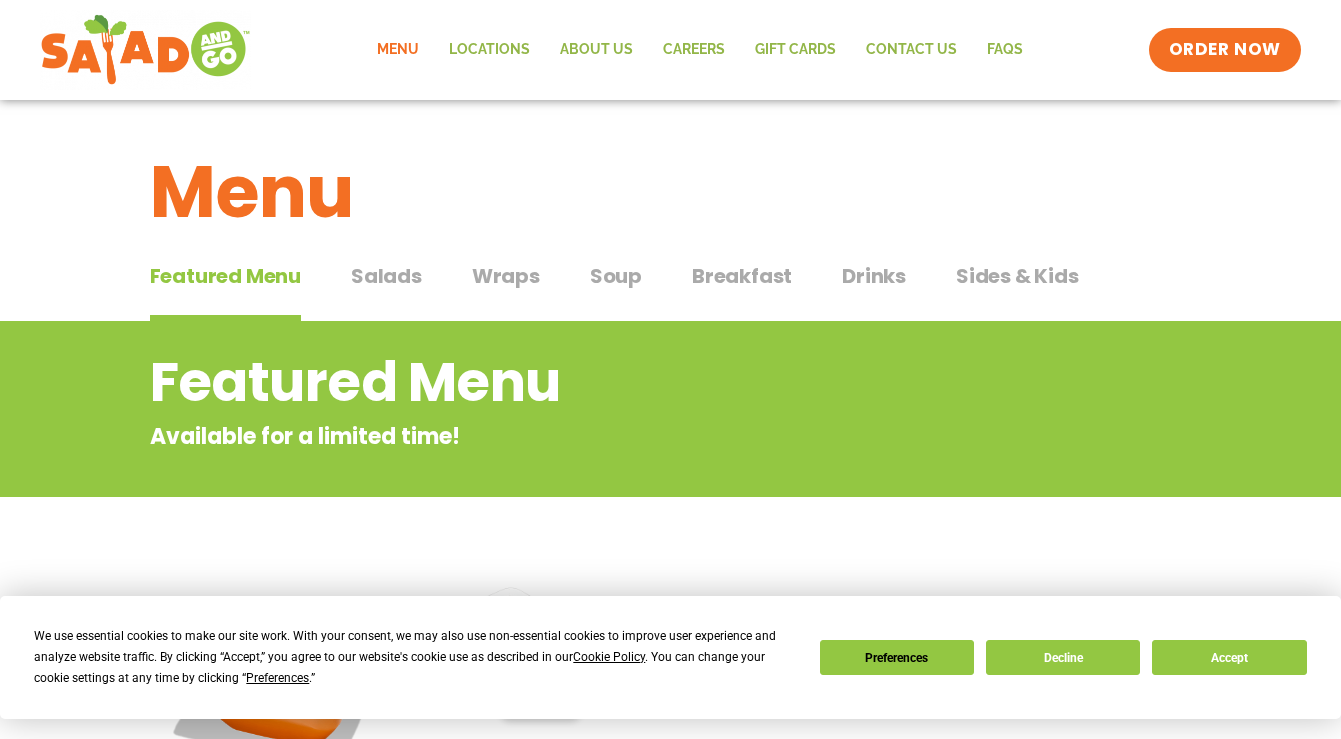 click on "Wraps" at bounding box center (506, 276) 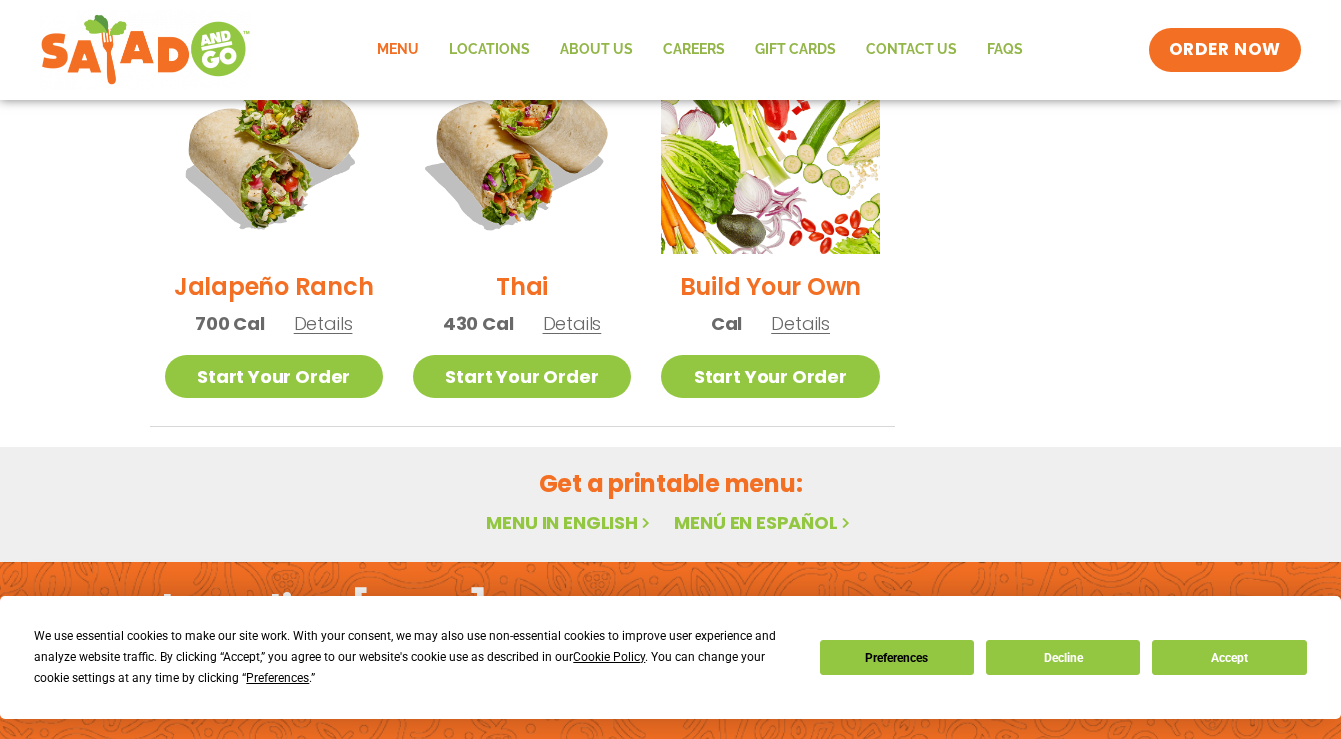 scroll, scrollTop: 1543, scrollLeft: 0, axis: vertical 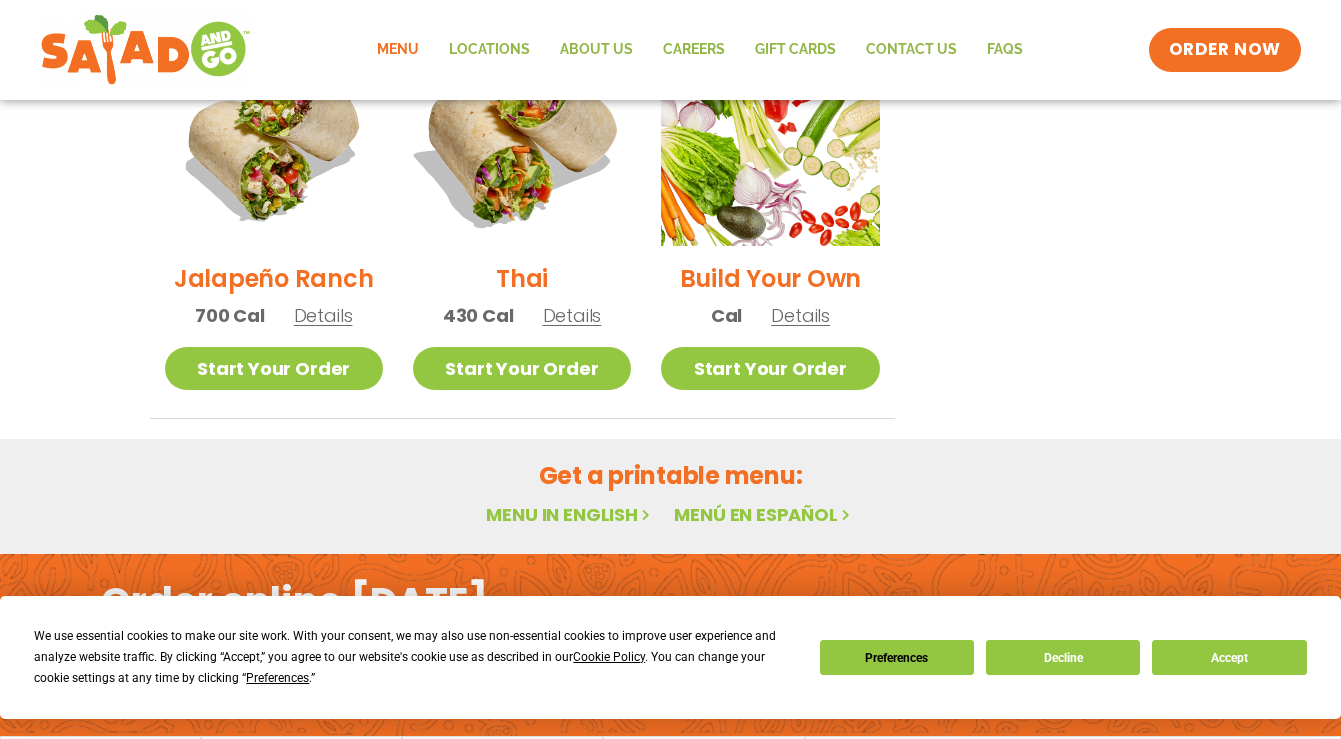 click at bounding box center [522, 137] 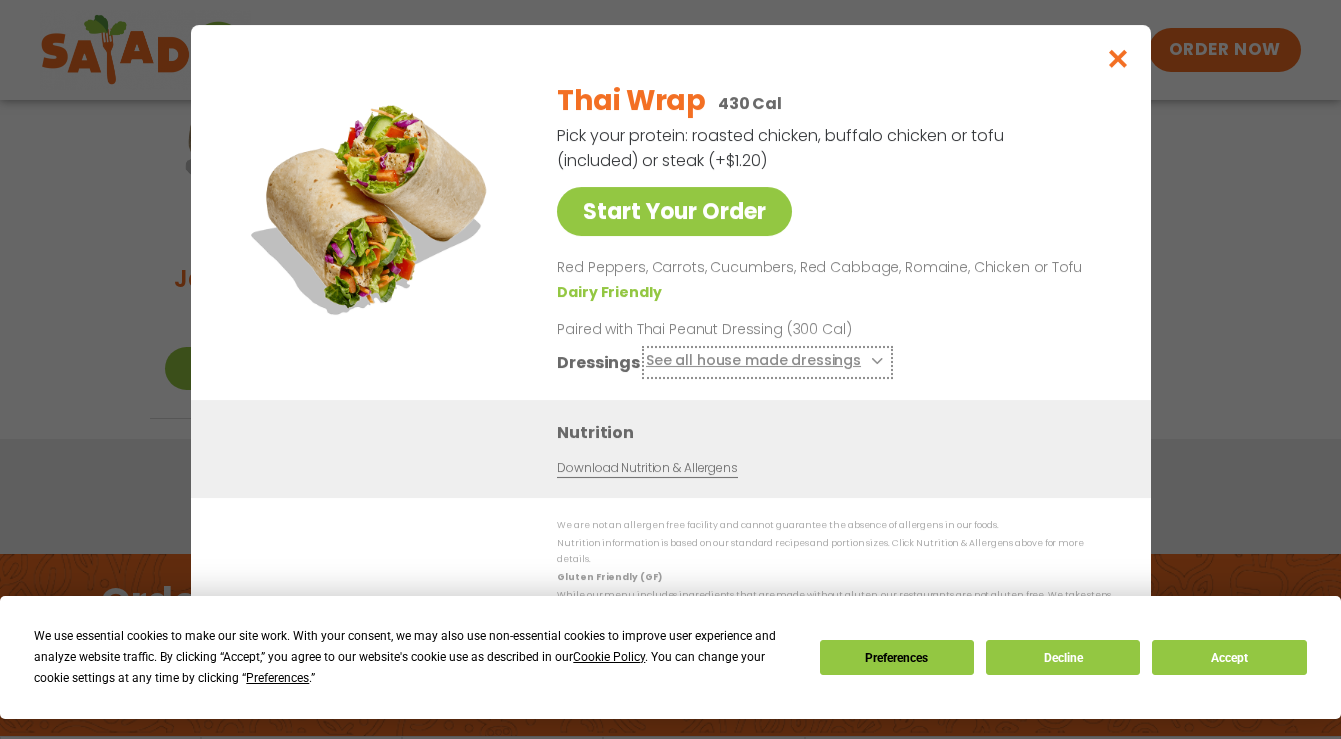 click at bounding box center (875, 361) 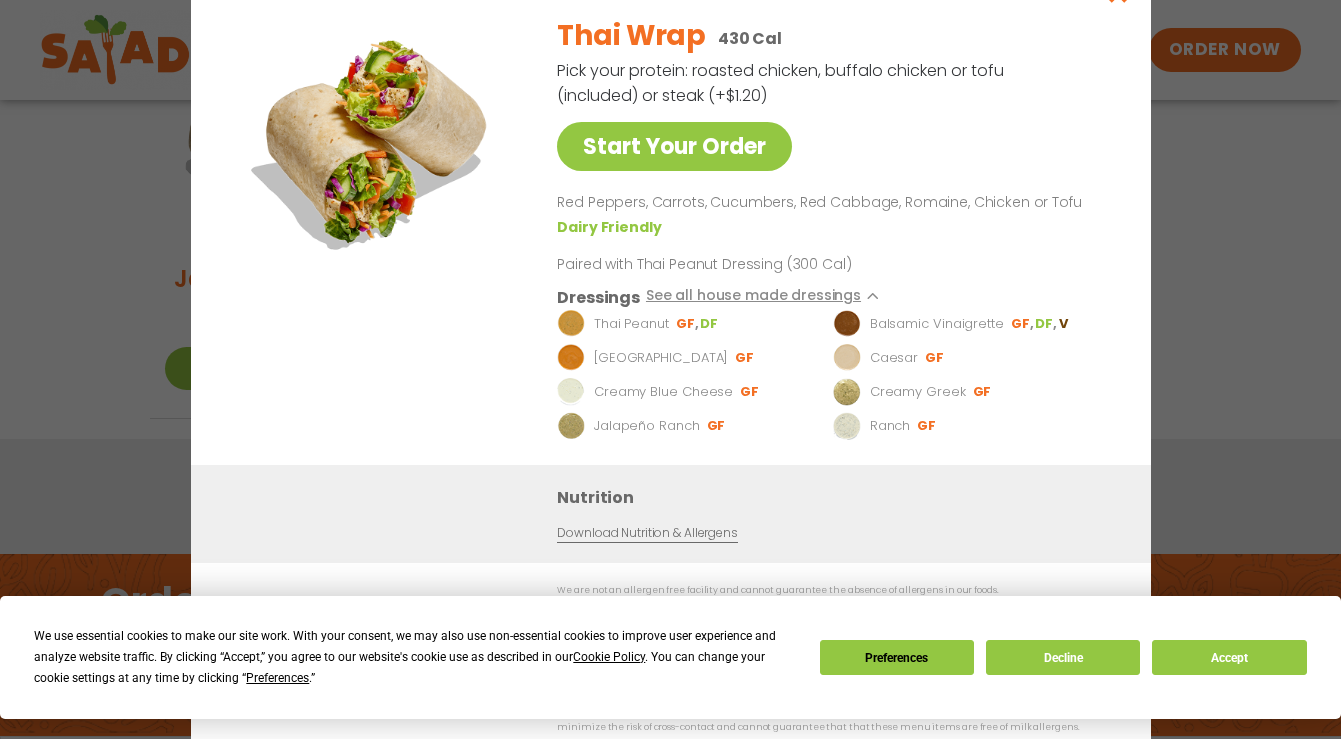 click on "V" at bounding box center (1063, 324) 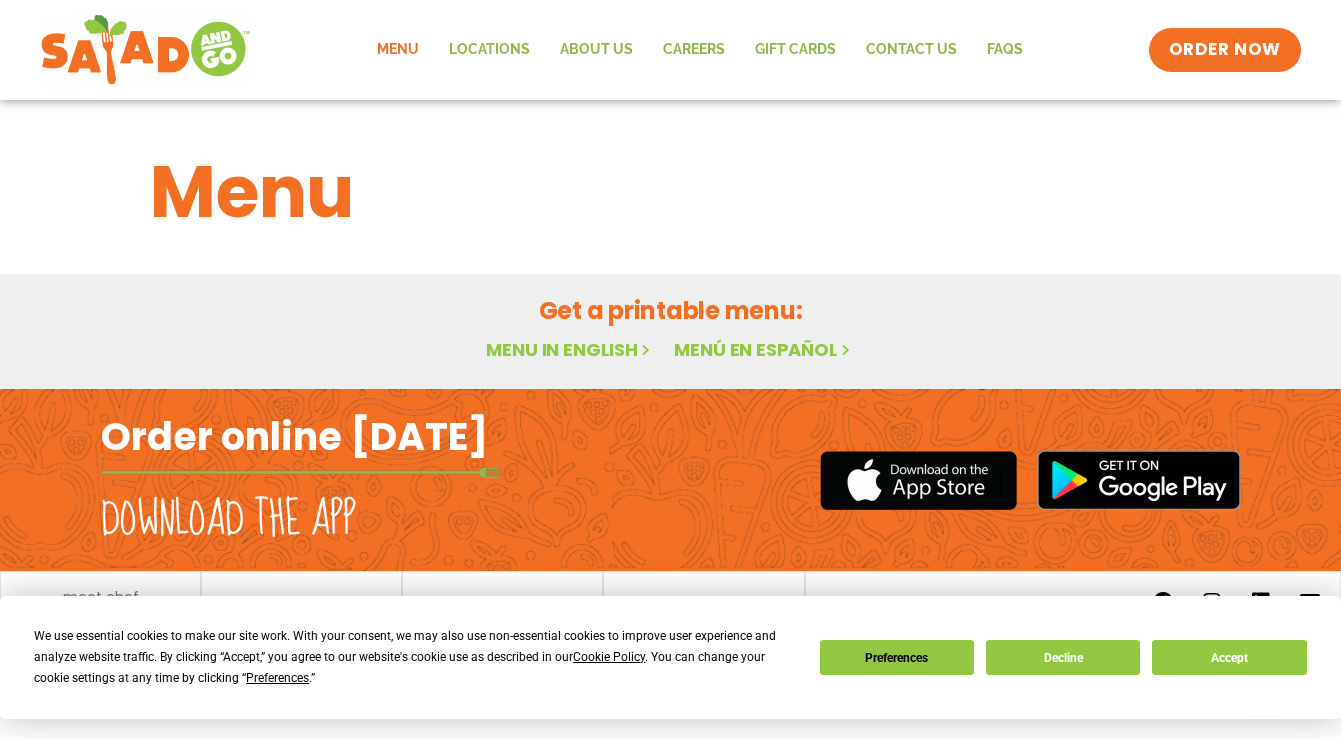 scroll, scrollTop: 0, scrollLeft: 0, axis: both 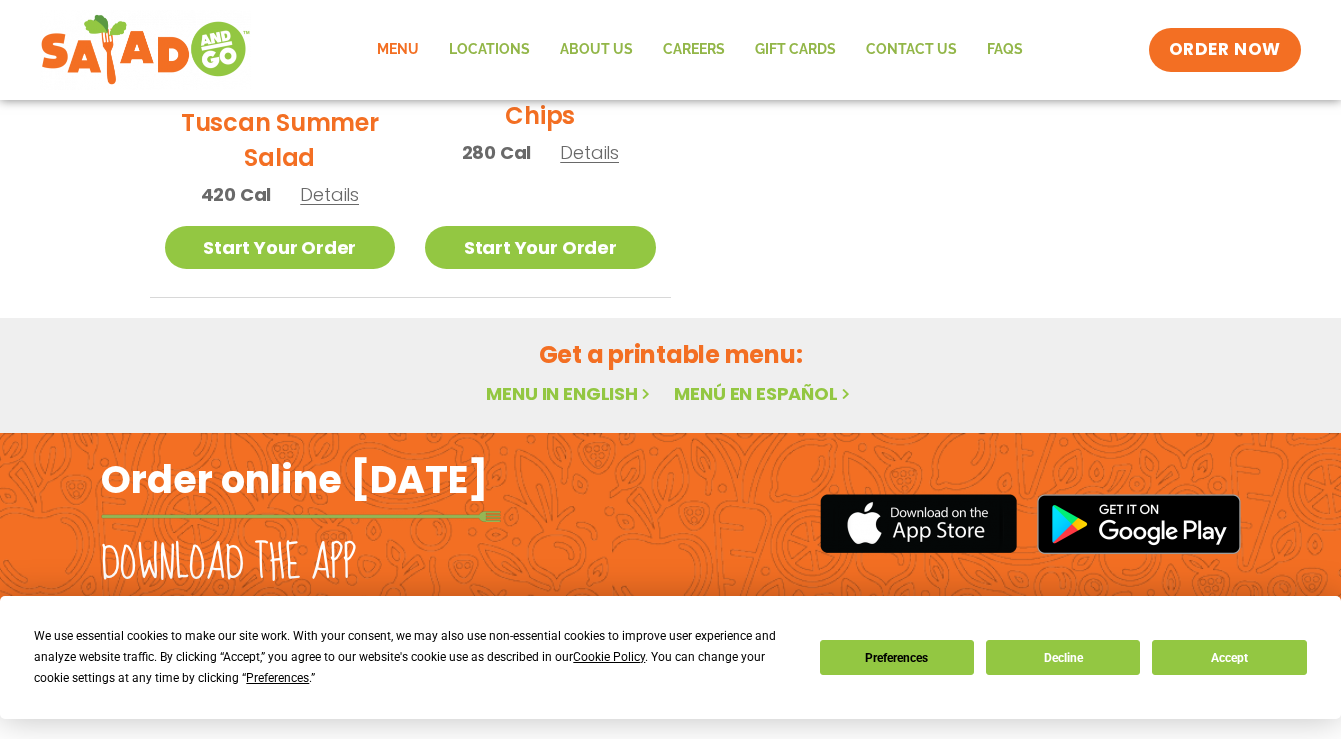 click on "Menu in English" at bounding box center [570, 393] 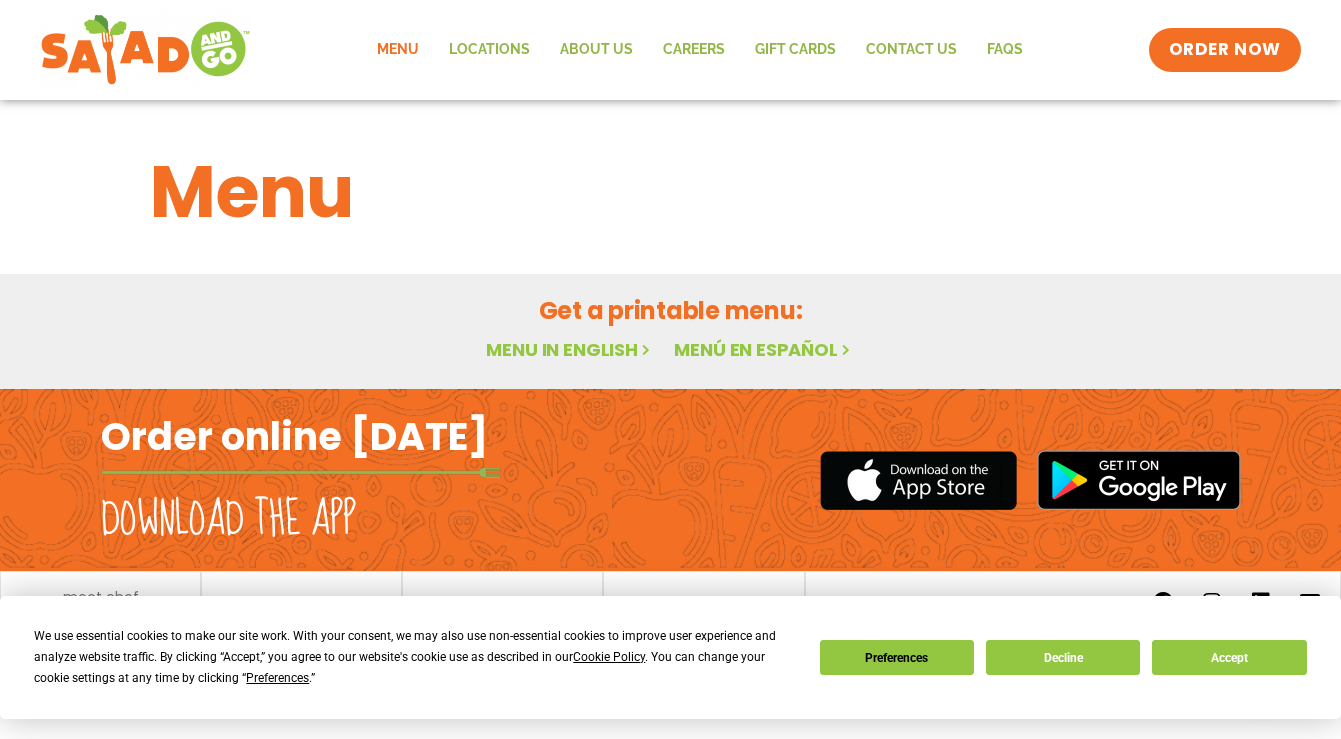 scroll, scrollTop: 0, scrollLeft: 0, axis: both 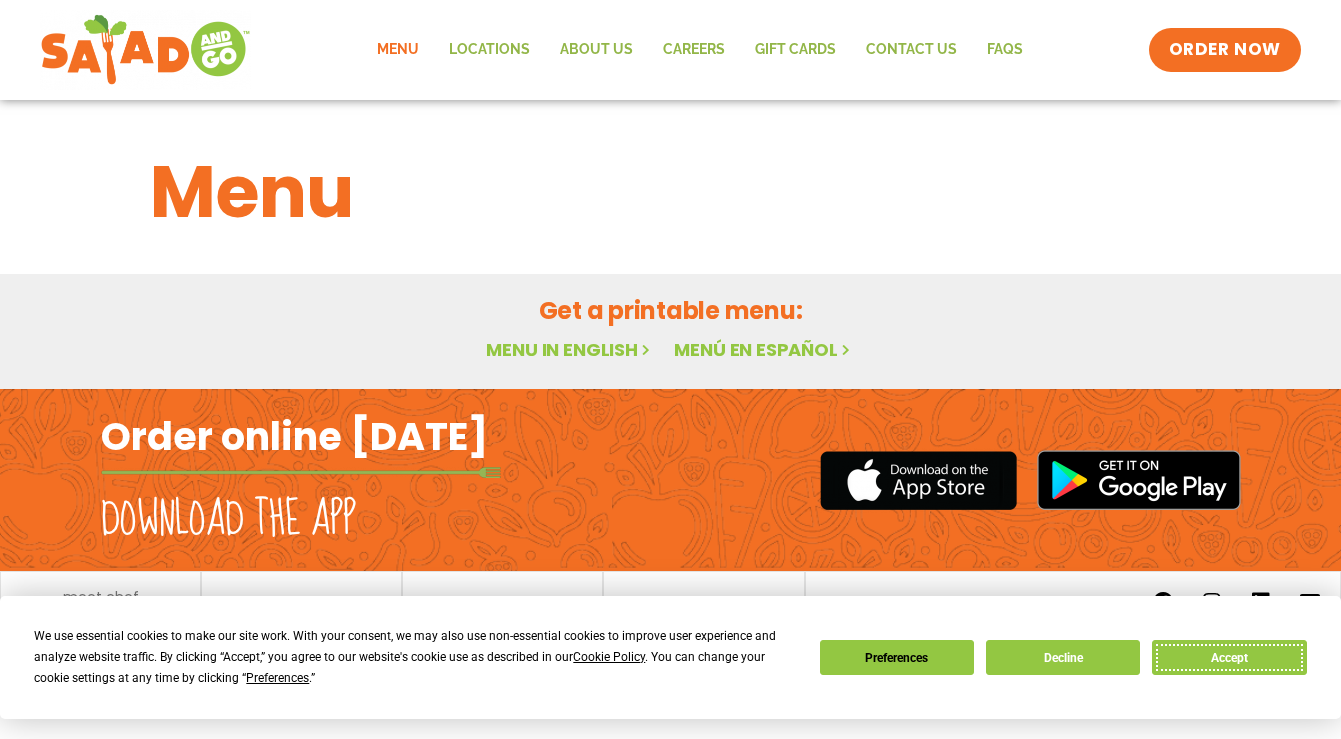 click on "Accept" at bounding box center [1229, 657] 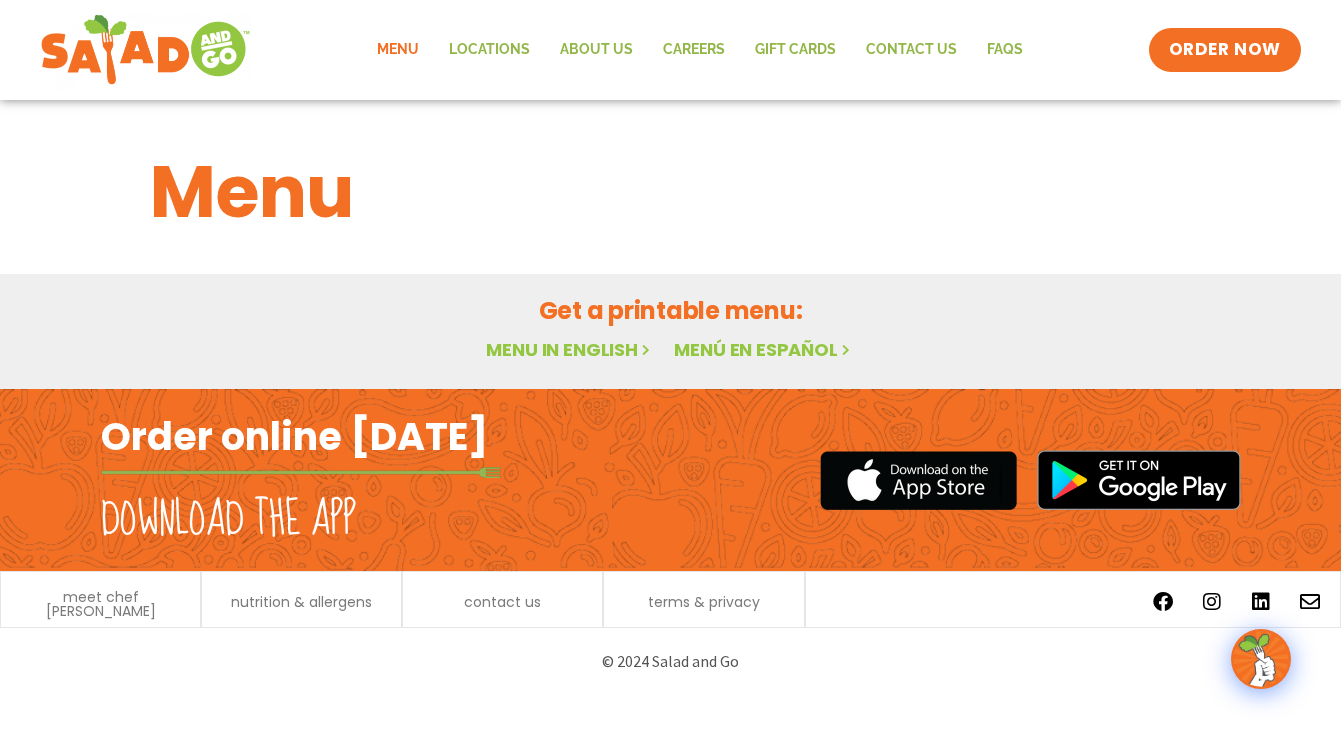 click on "Menu in English" at bounding box center [570, 349] 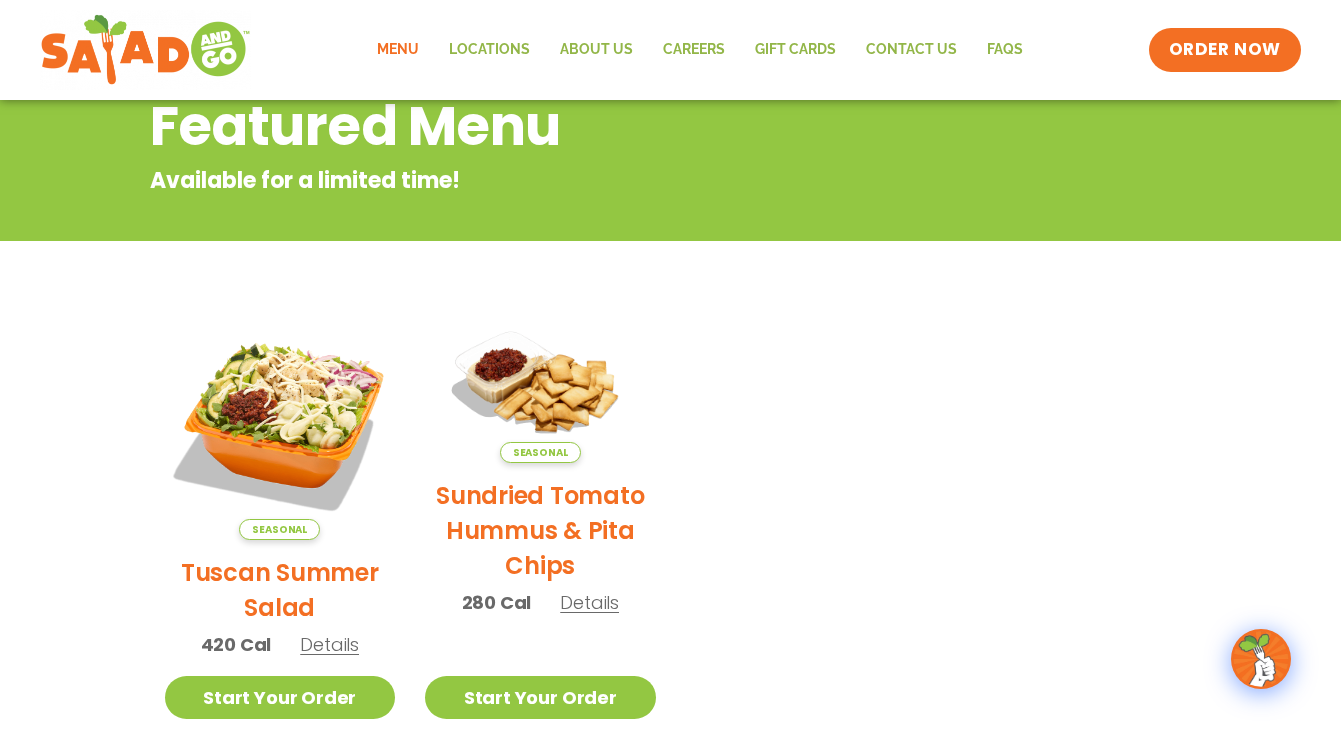 scroll, scrollTop: 706, scrollLeft: 0, axis: vertical 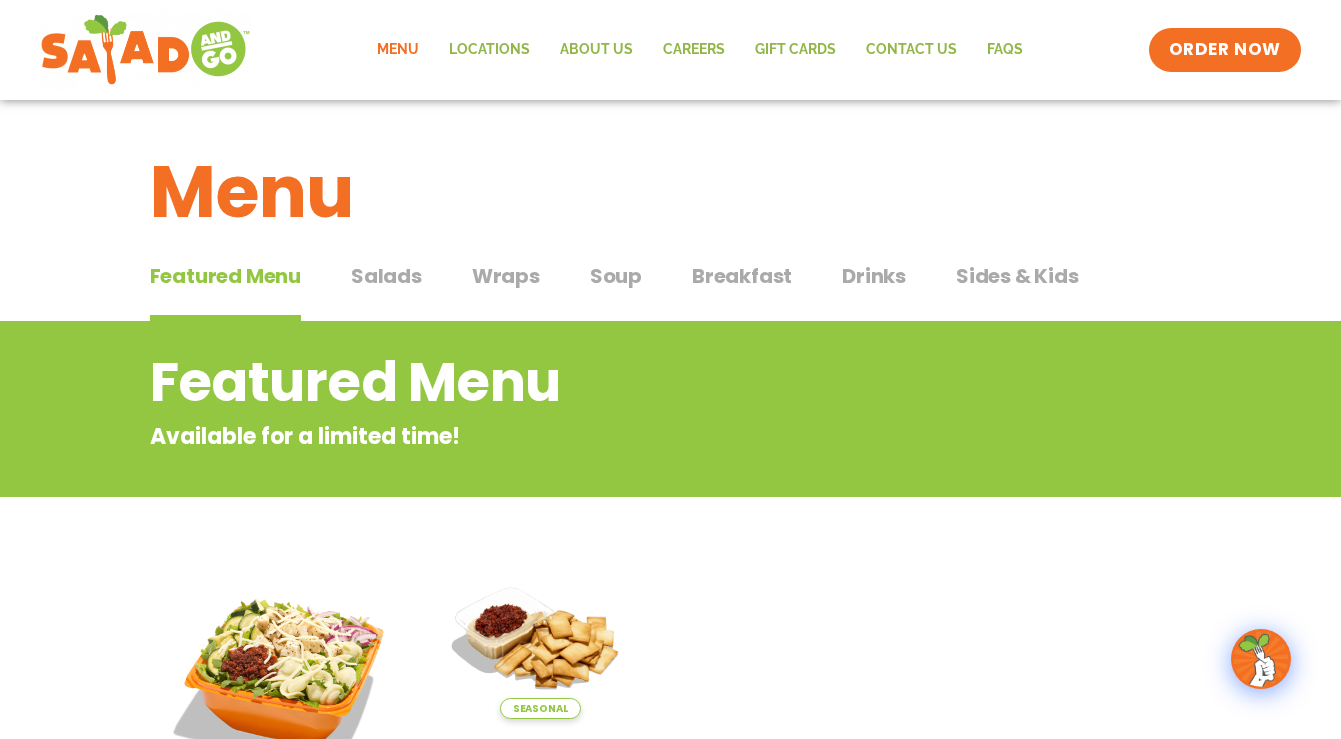 click on "Salads" at bounding box center (386, 276) 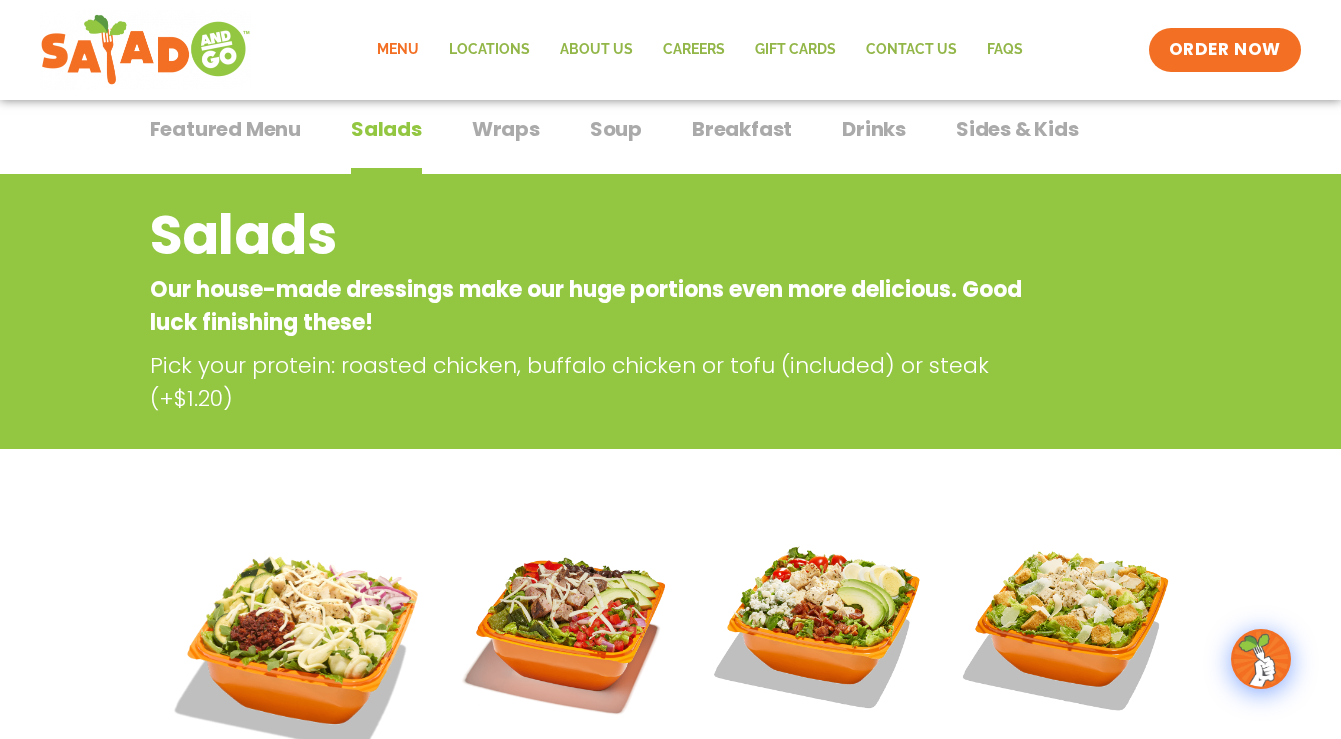 scroll, scrollTop: 0, scrollLeft: 0, axis: both 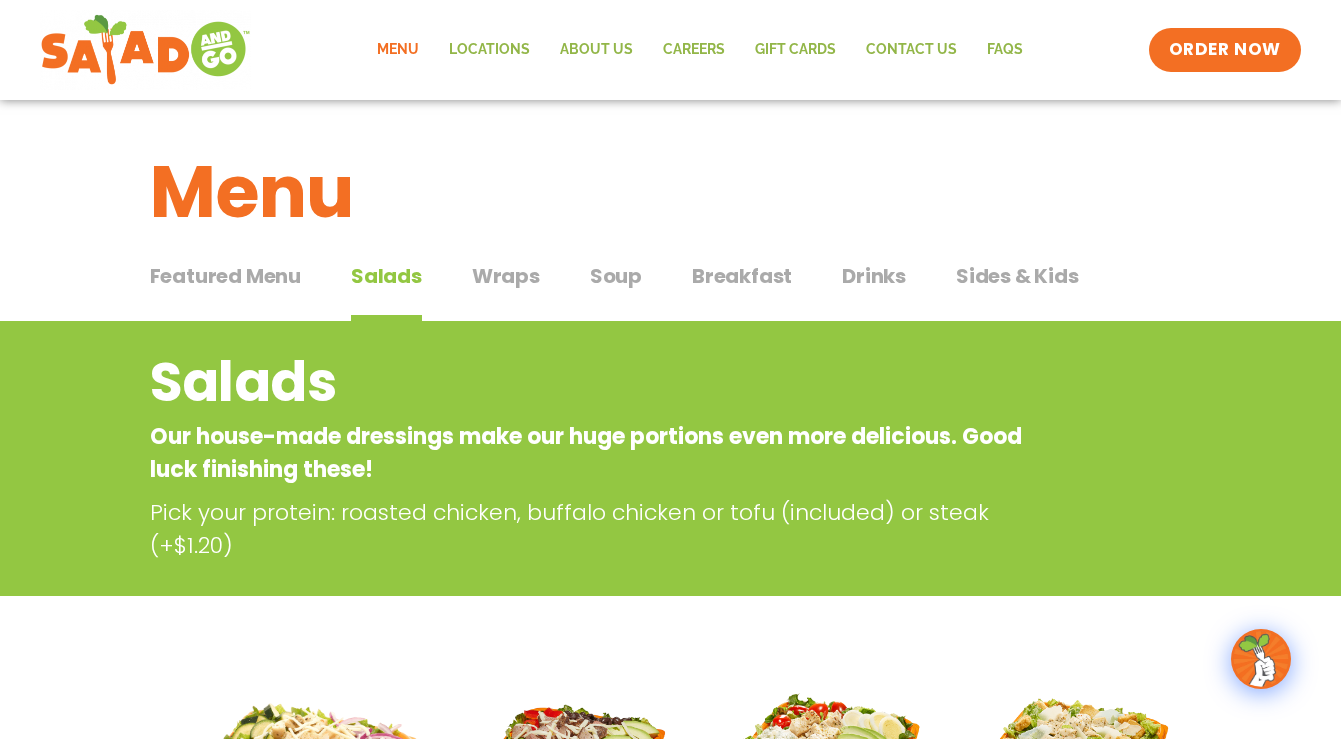 click on "Wraps" at bounding box center [506, 276] 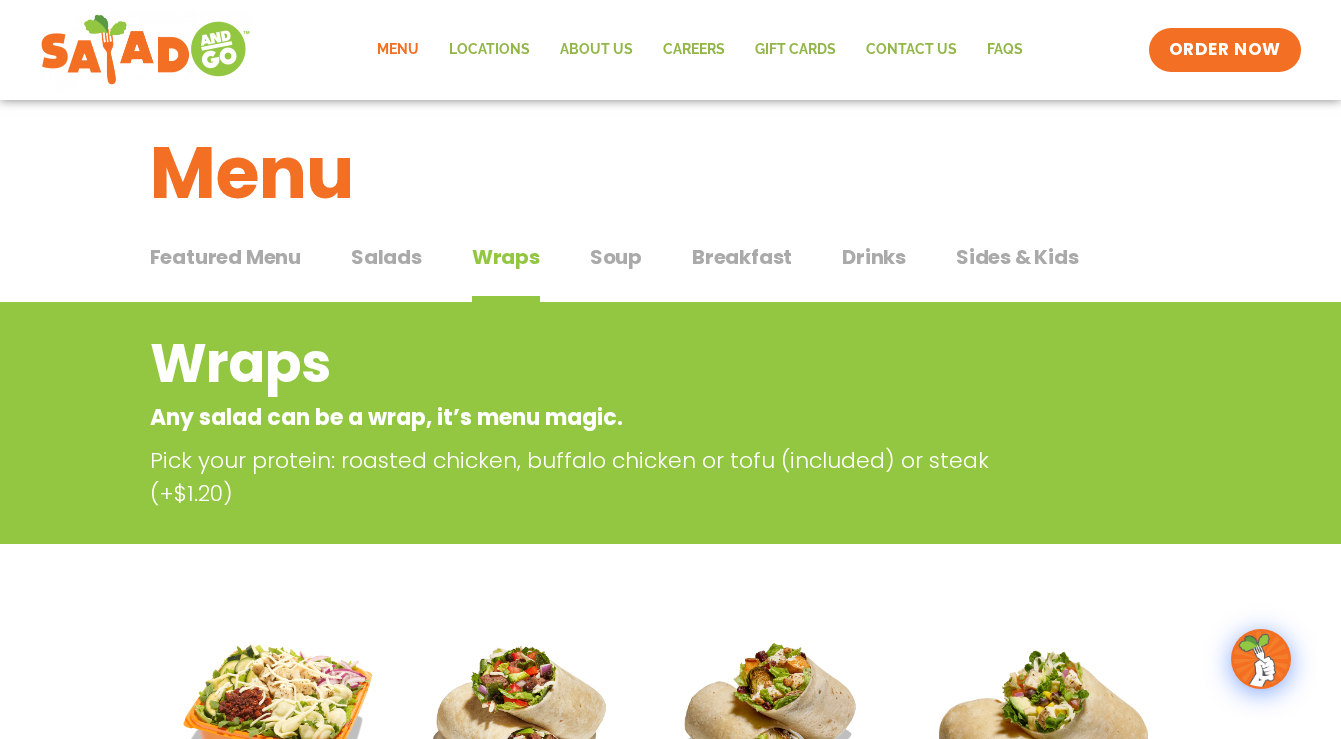 scroll, scrollTop: 0, scrollLeft: 0, axis: both 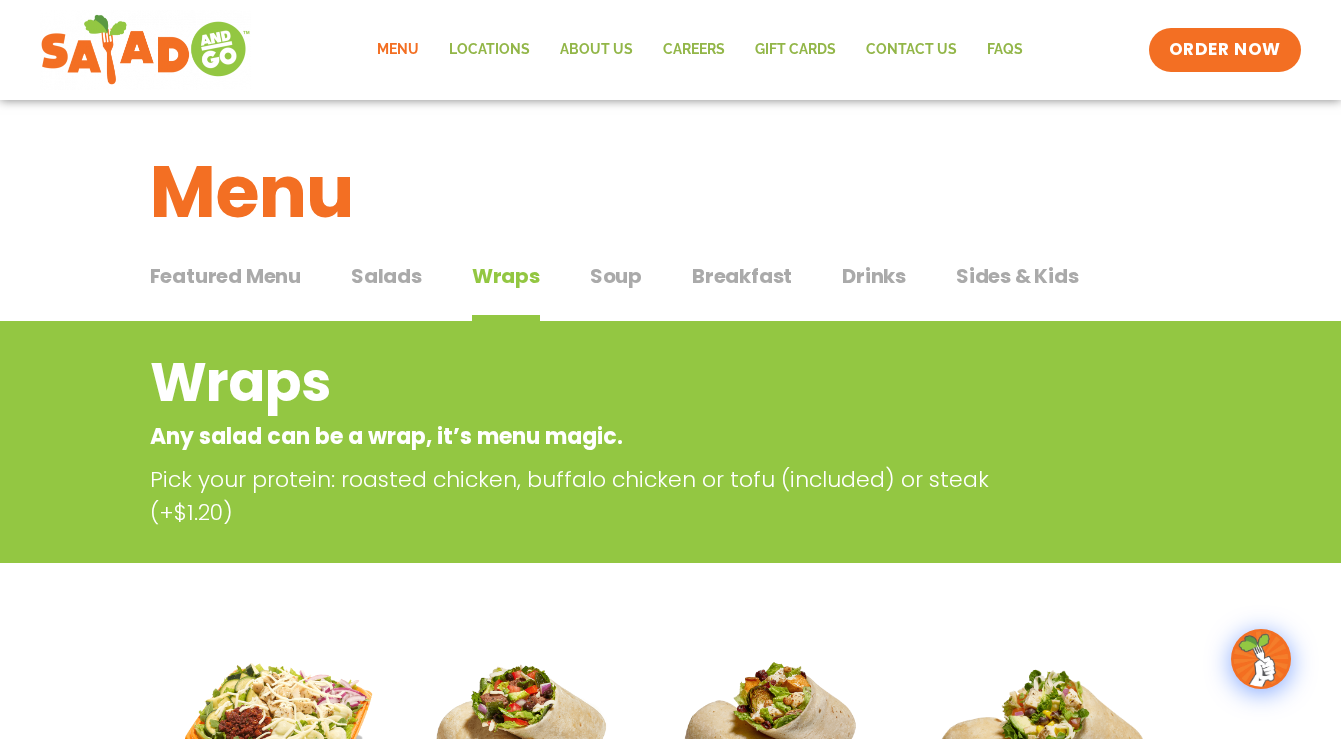 click on "Soup" at bounding box center [616, 276] 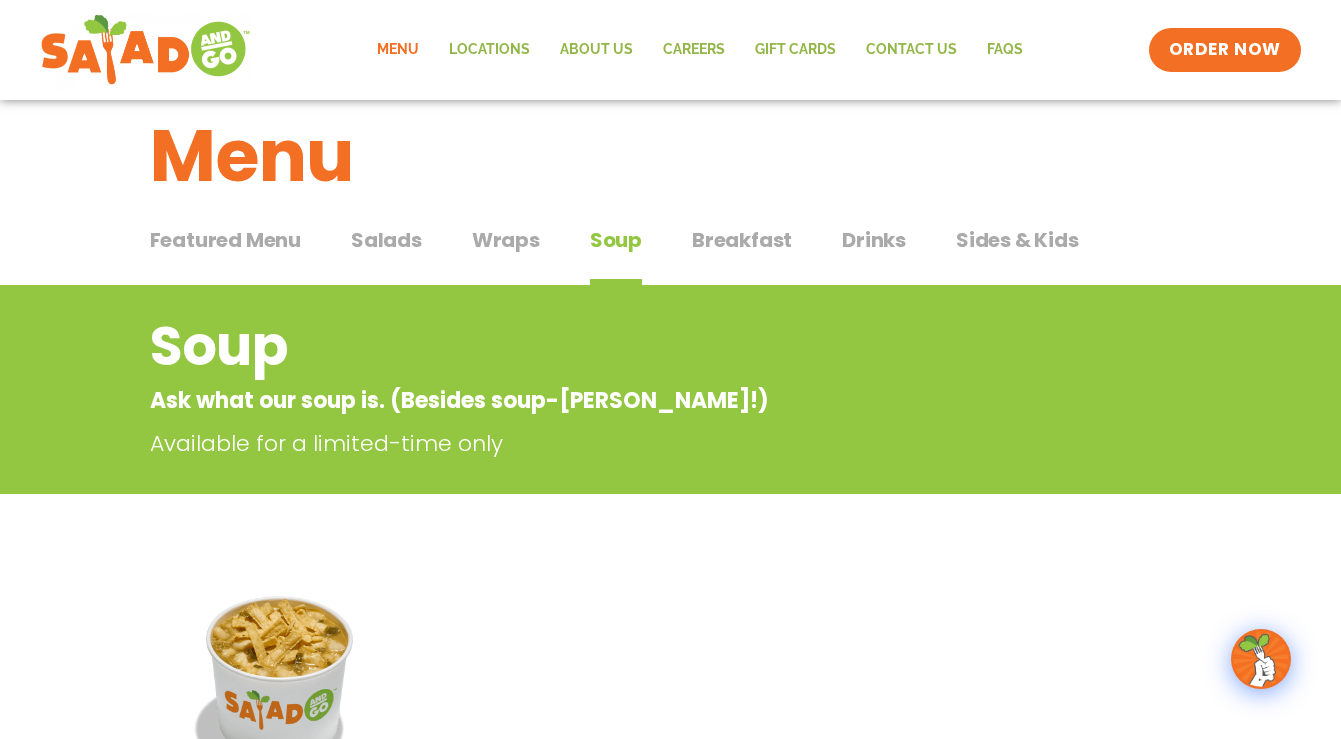 scroll, scrollTop: 0, scrollLeft: 0, axis: both 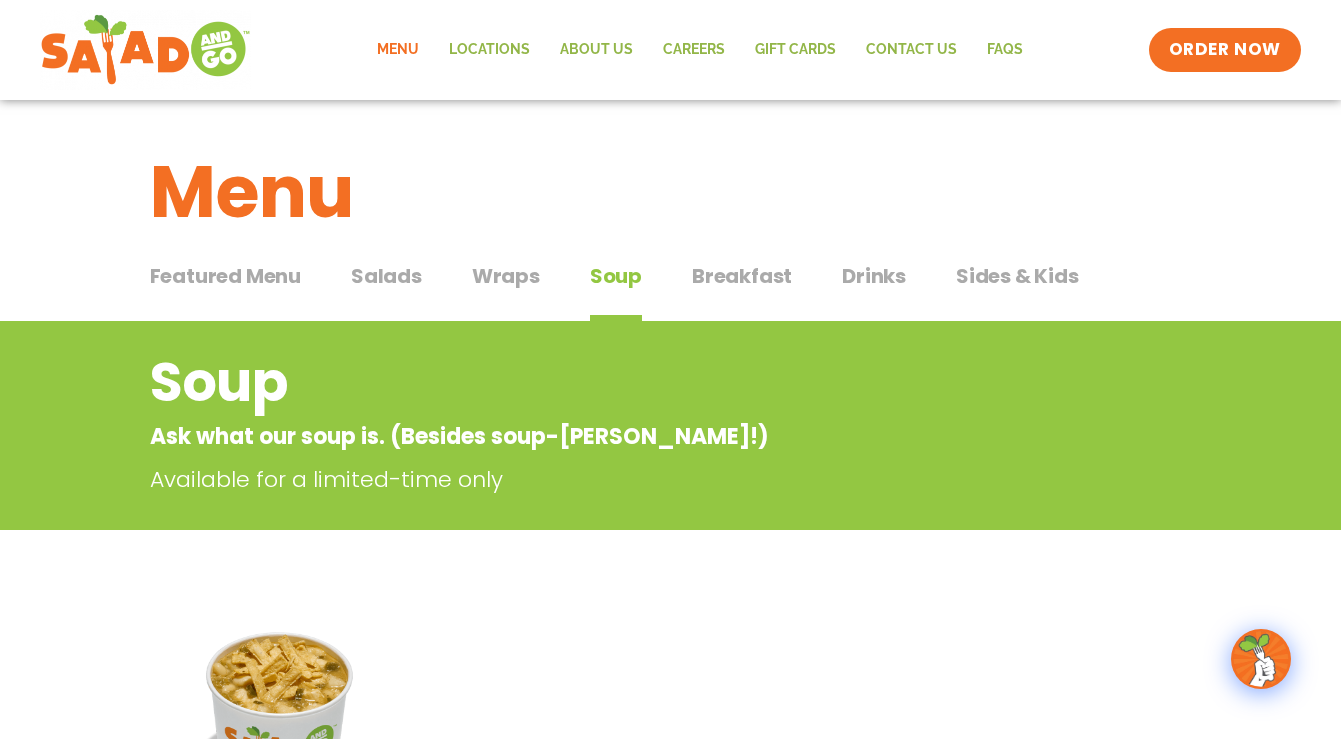 click on "Breakfast" at bounding box center (742, 276) 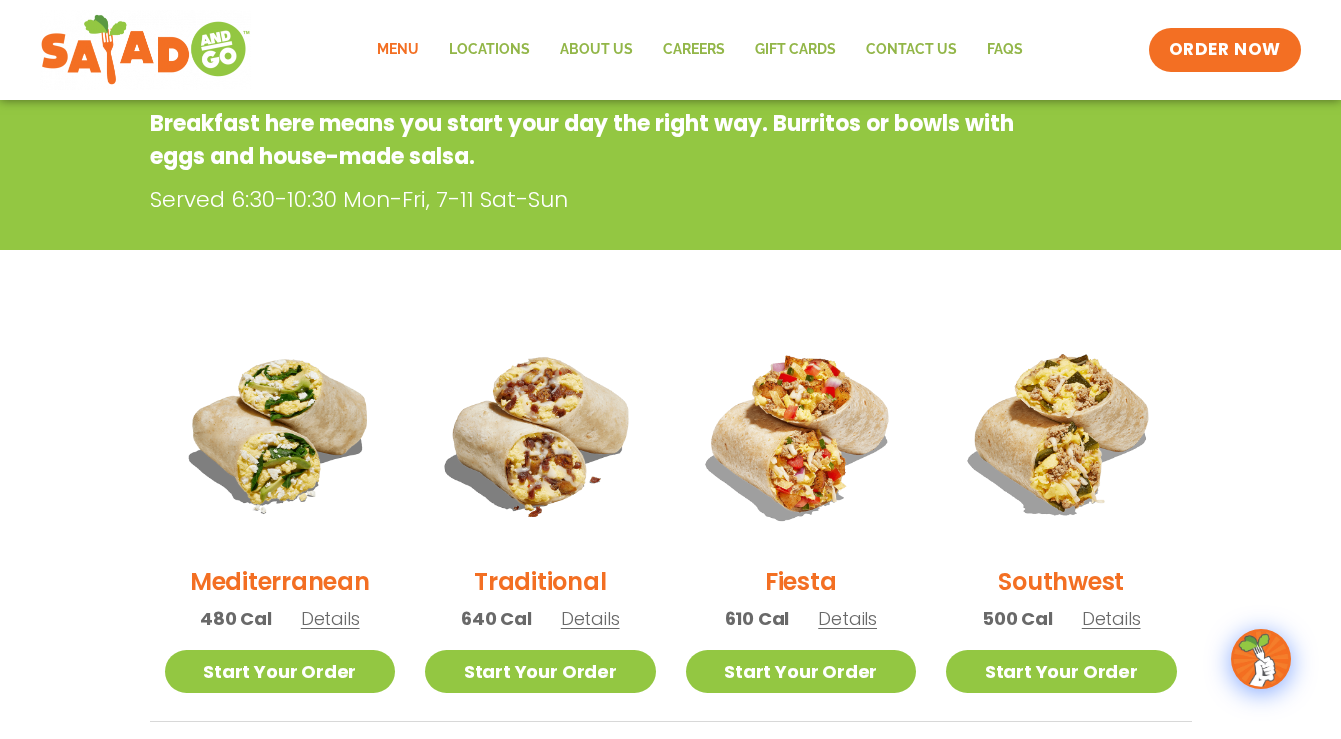 scroll, scrollTop: 0, scrollLeft: 0, axis: both 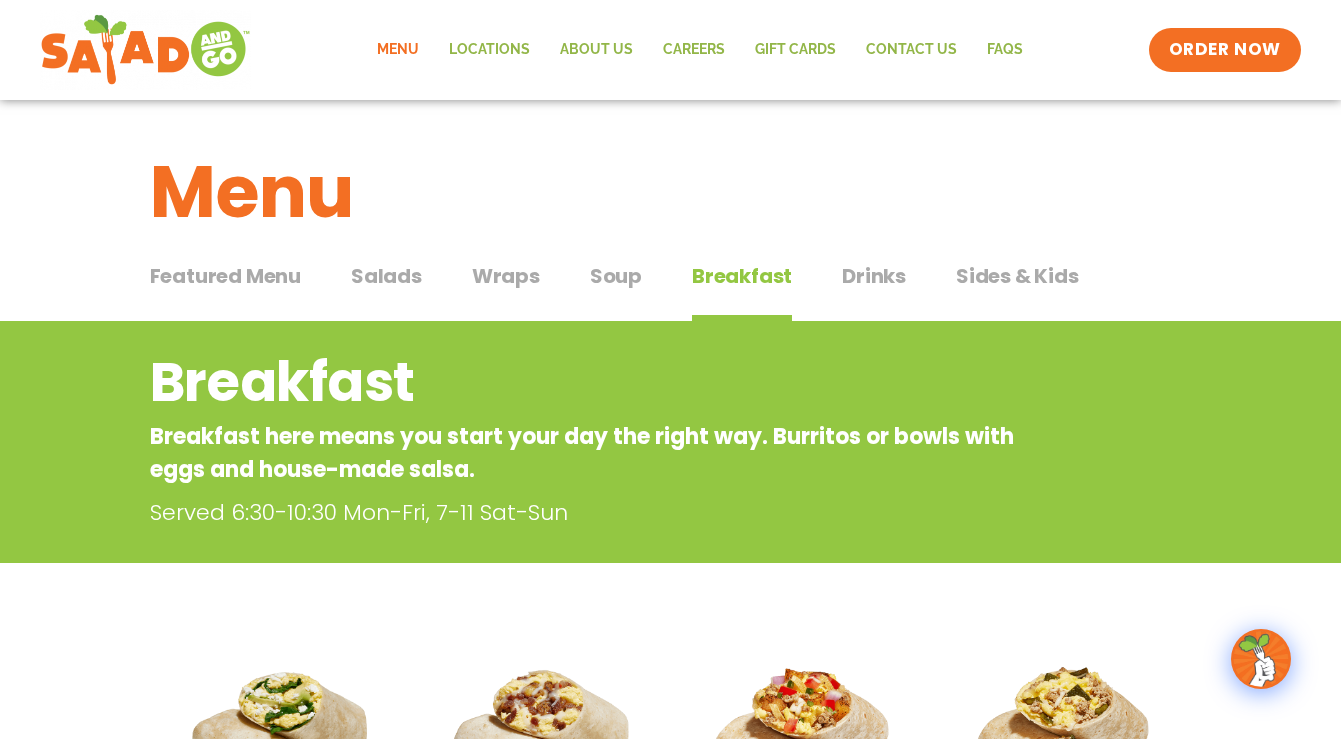 click on "Sides & Kids" at bounding box center [1017, 276] 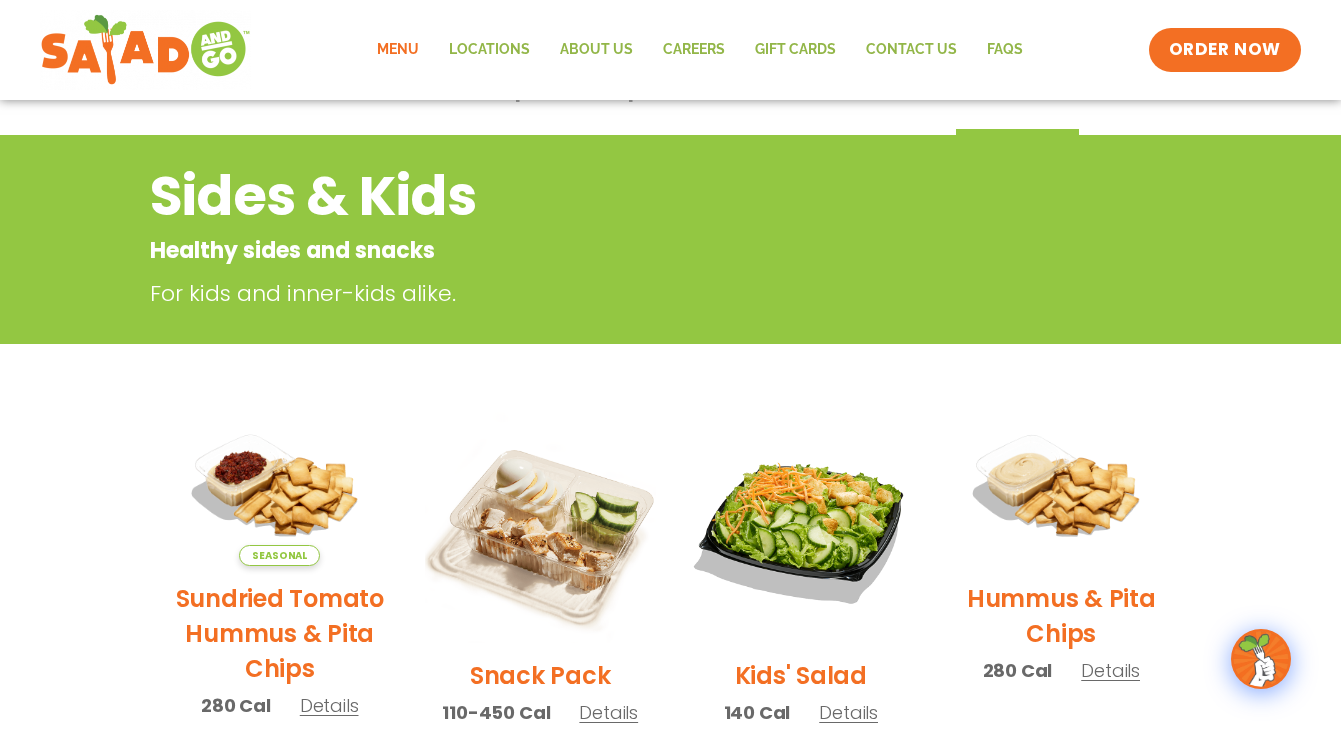 scroll, scrollTop: 0, scrollLeft: 0, axis: both 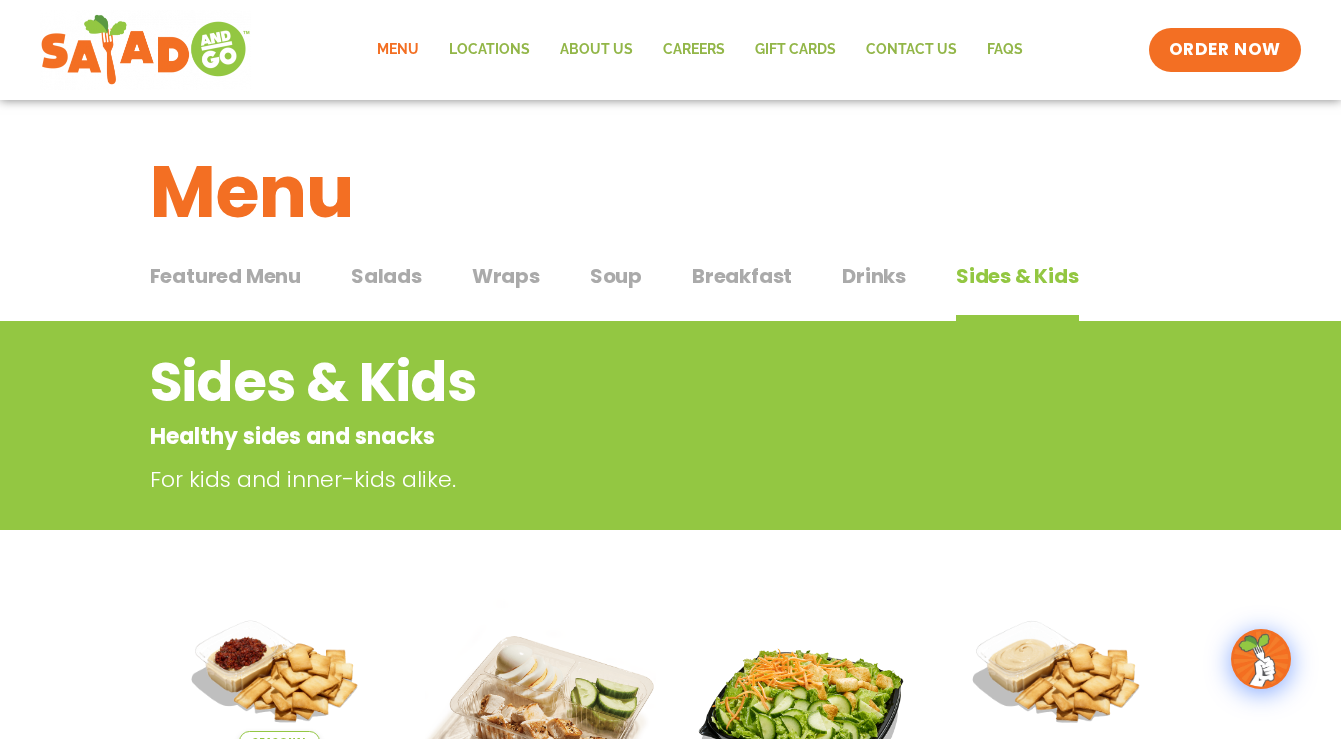 click on "Wraps" at bounding box center [506, 276] 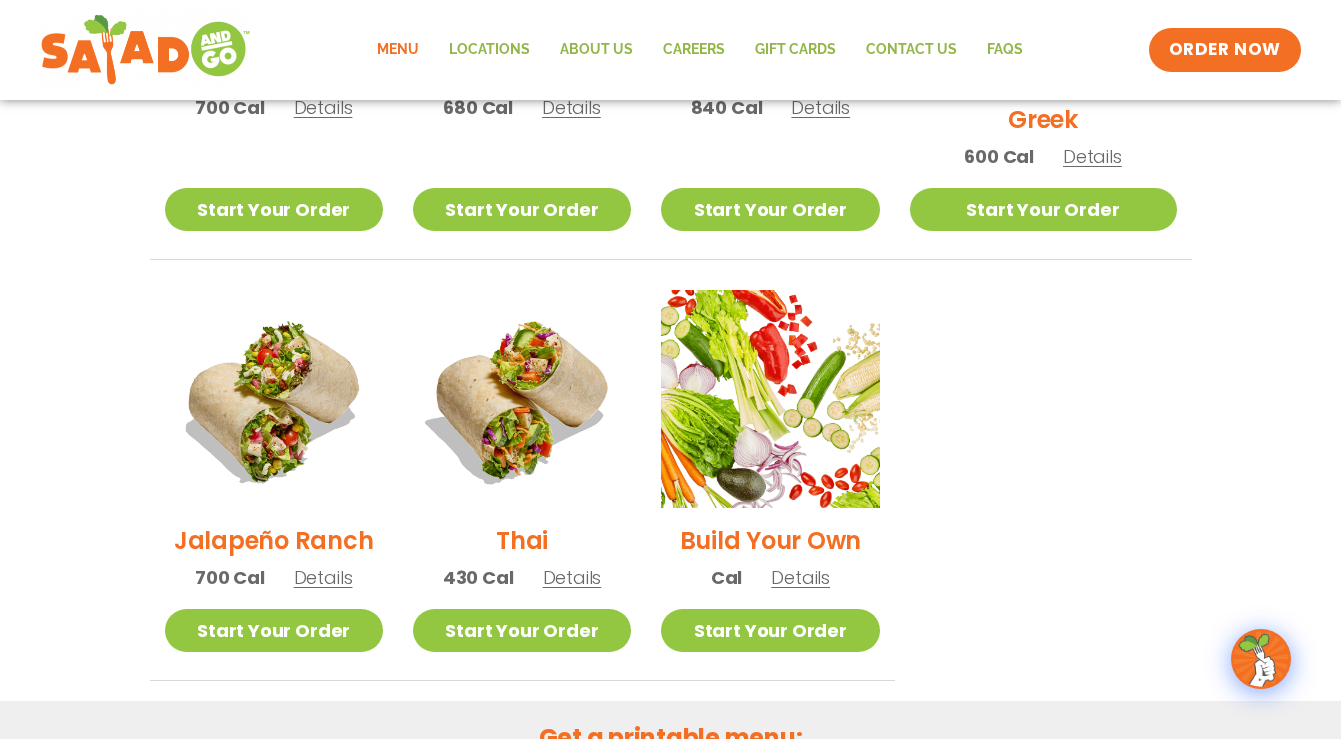 scroll, scrollTop: 1282, scrollLeft: 0, axis: vertical 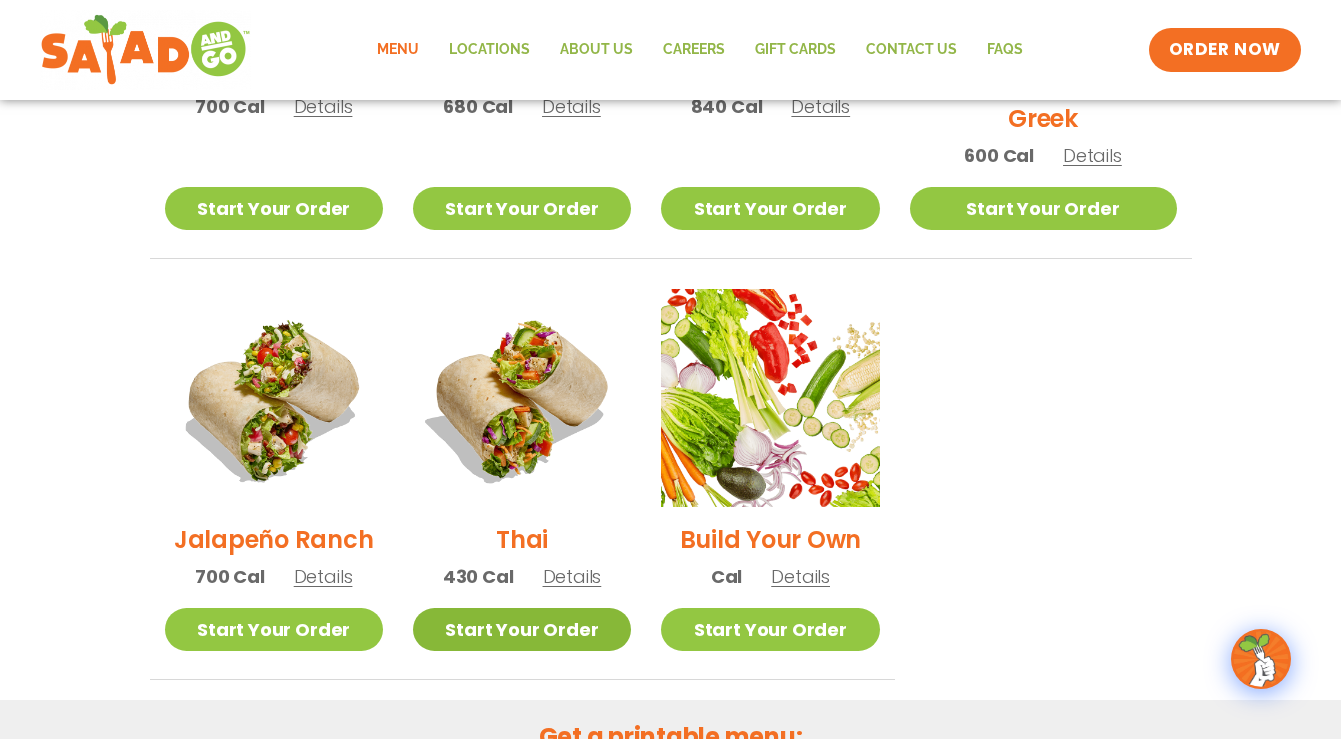 click on "Start Your Order" at bounding box center (522, 629) 